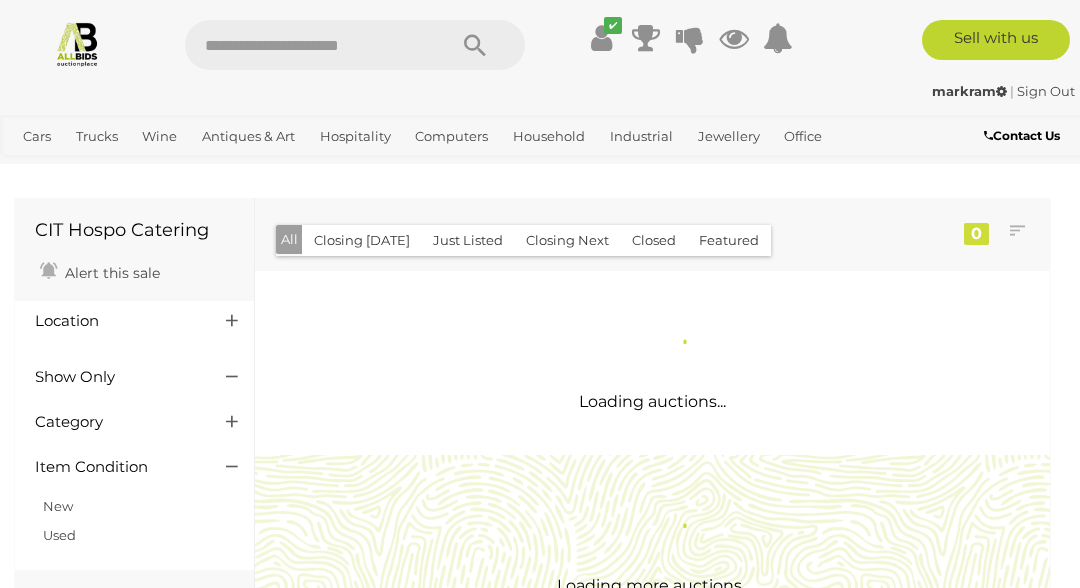 scroll, scrollTop: 0, scrollLeft: 0, axis: both 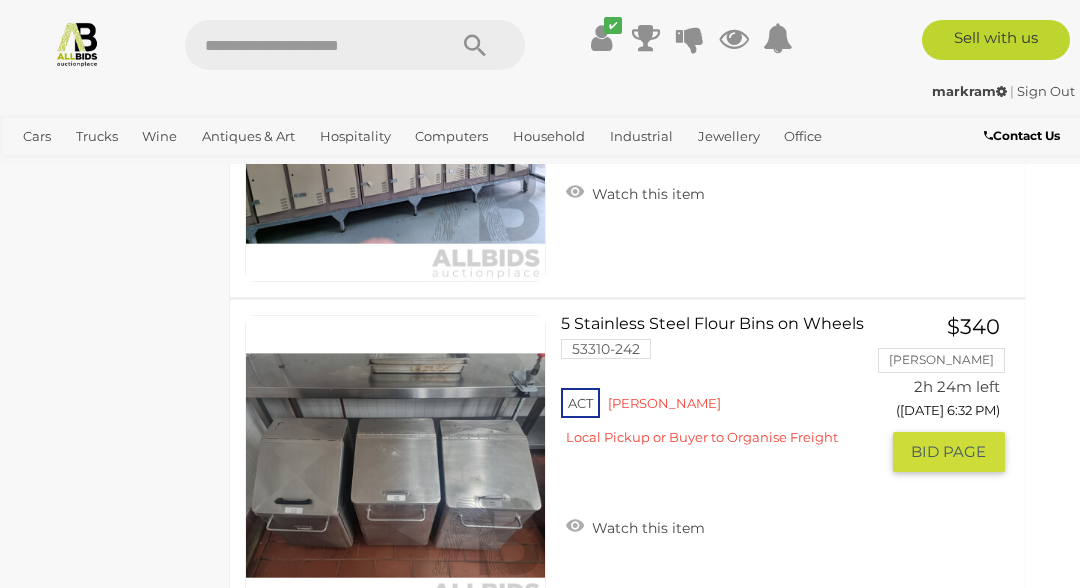 click on "5 Stainless Steel Flour Bins on Wheels
53310-242
ACT
Reid" at bounding box center (726, 388) 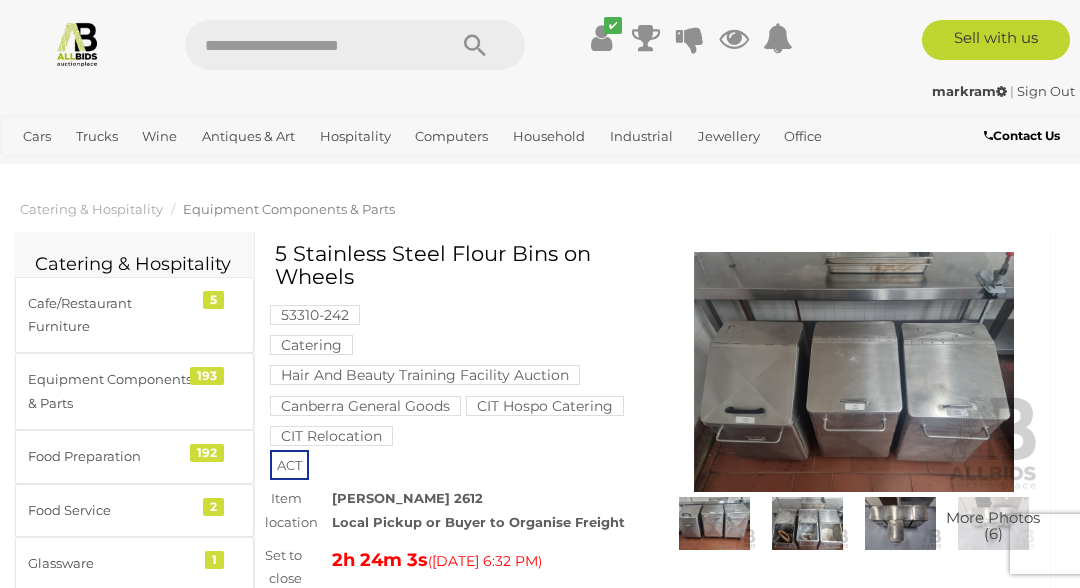 scroll, scrollTop: 54, scrollLeft: 0, axis: vertical 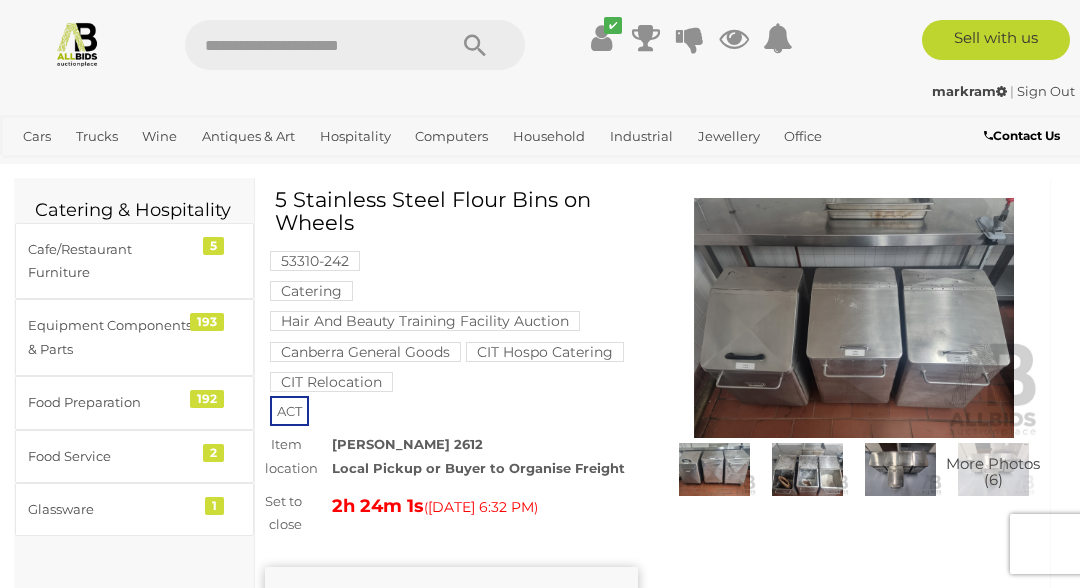 click at bounding box center (807, 470) 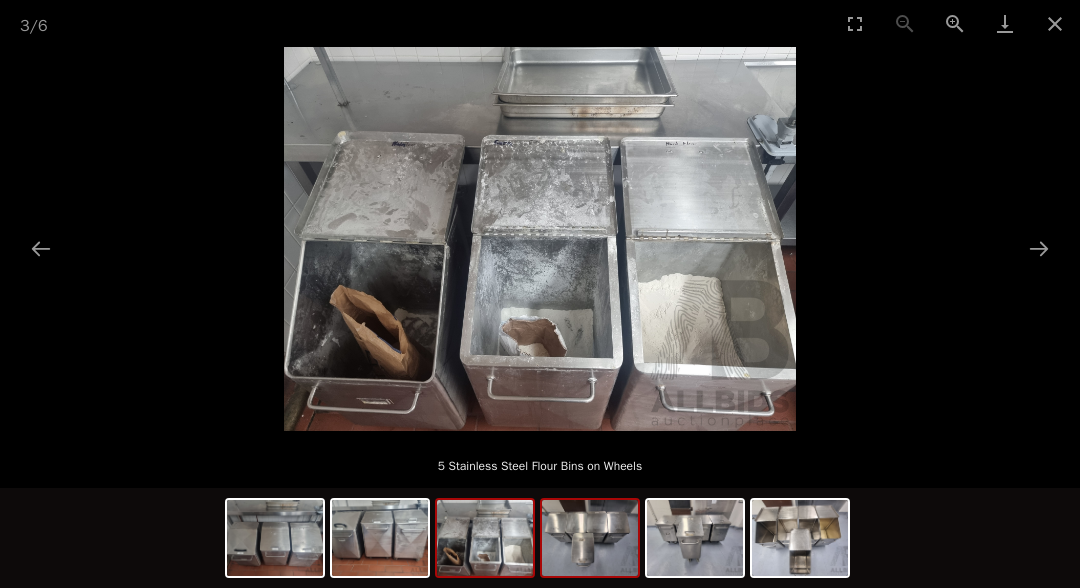 click at bounding box center [590, 538] 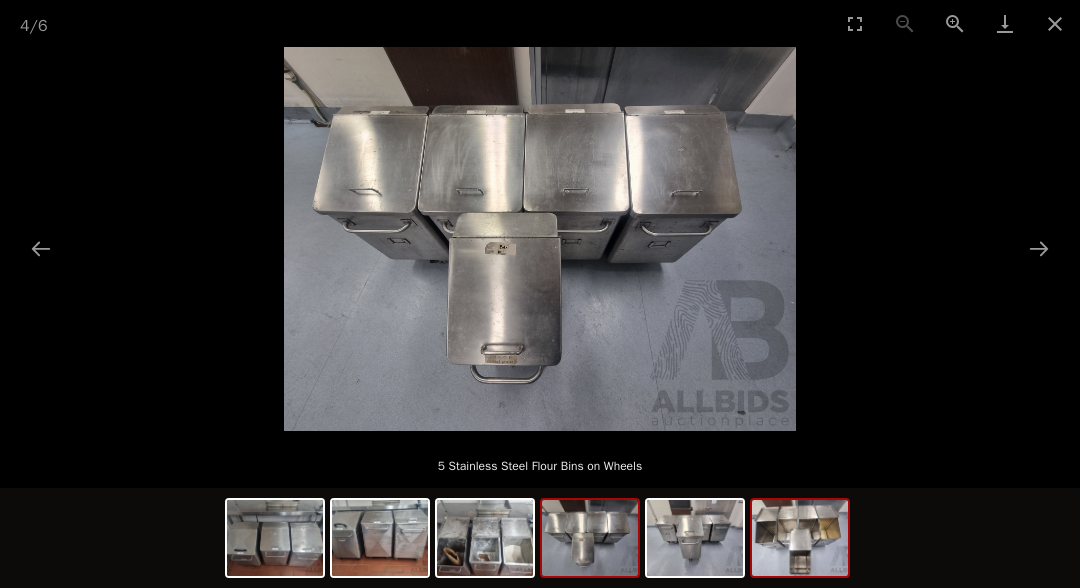 click at bounding box center [800, 538] 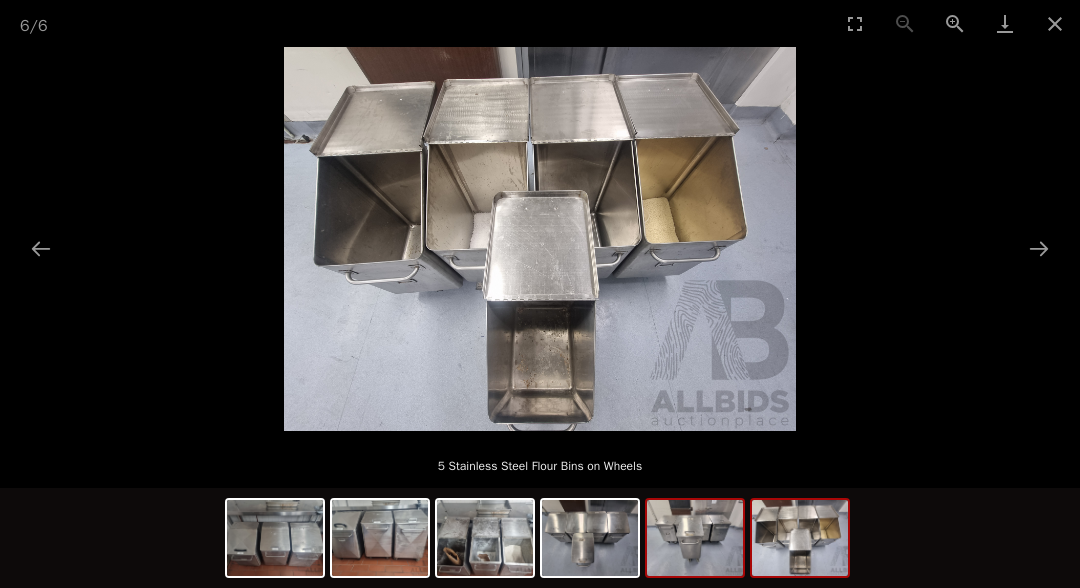click at bounding box center (695, 538) 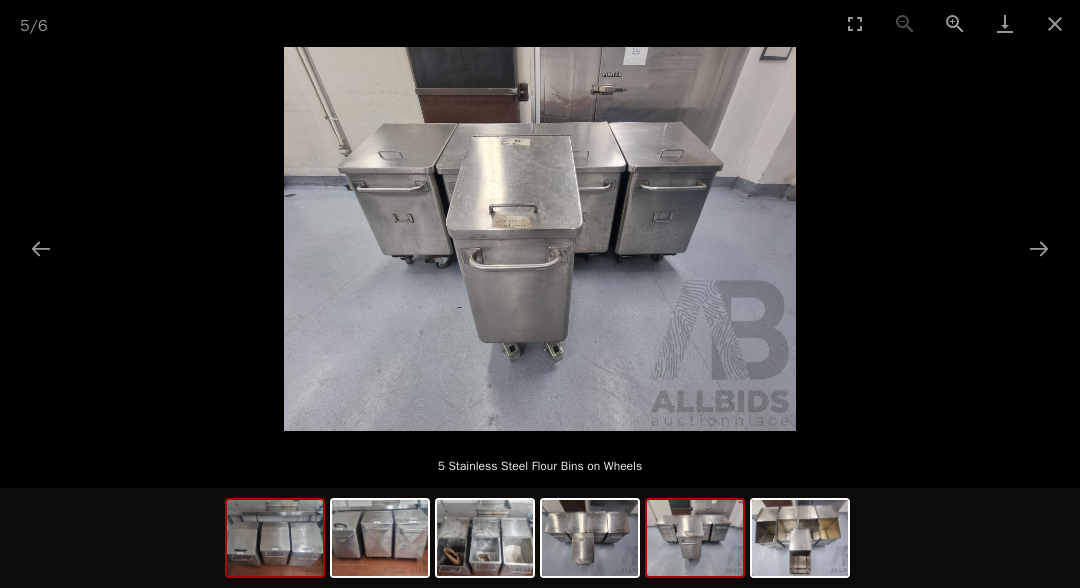 click at bounding box center [275, 538] 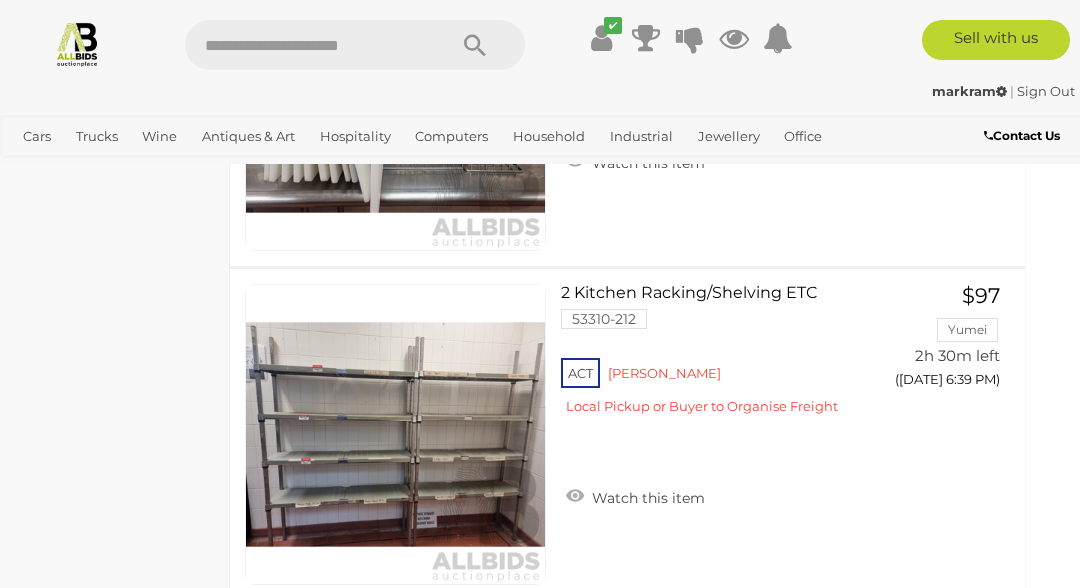 scroll, scrollTop: 7727, scrollLeft: 25, axis: both 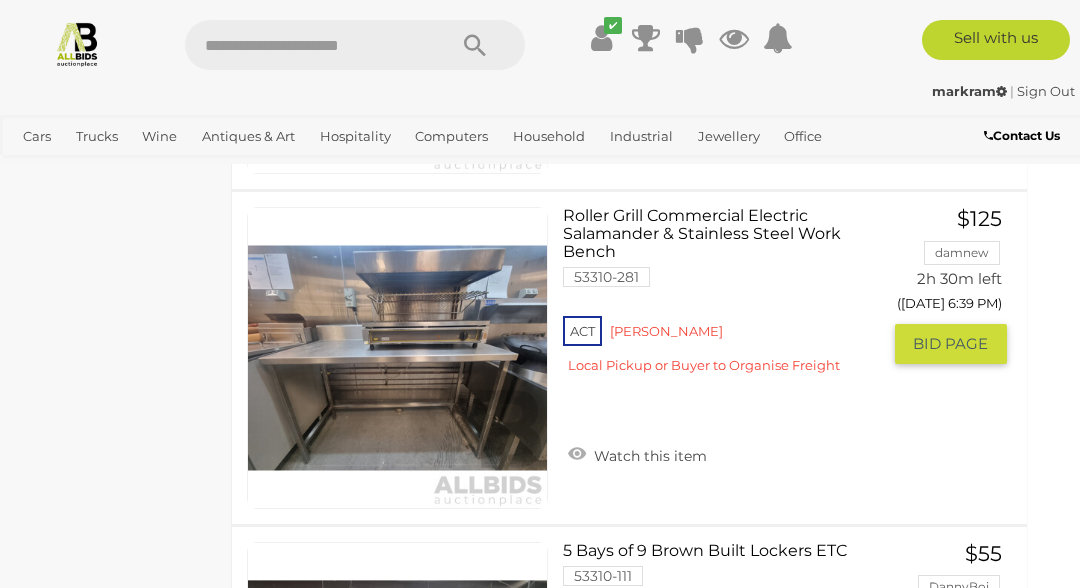 click on "Roller Grill Commercial Electric Salamander & Stainless Steel Work Bench
53310-281
ACT
Reid" at bounding box center (728, 298) 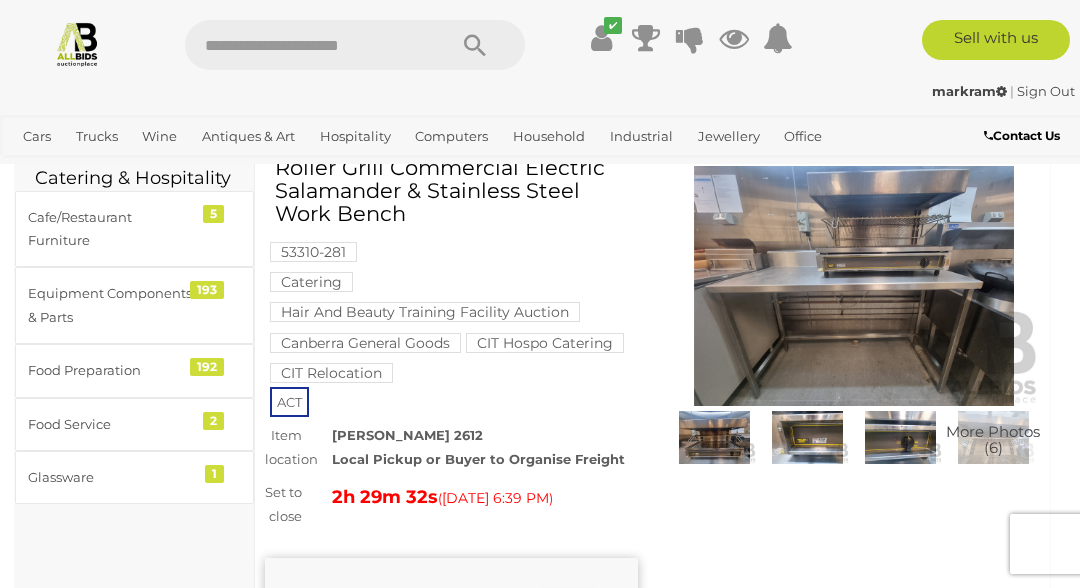 scroll, scrollTop: 0, scrollLeft: 0, axis: both 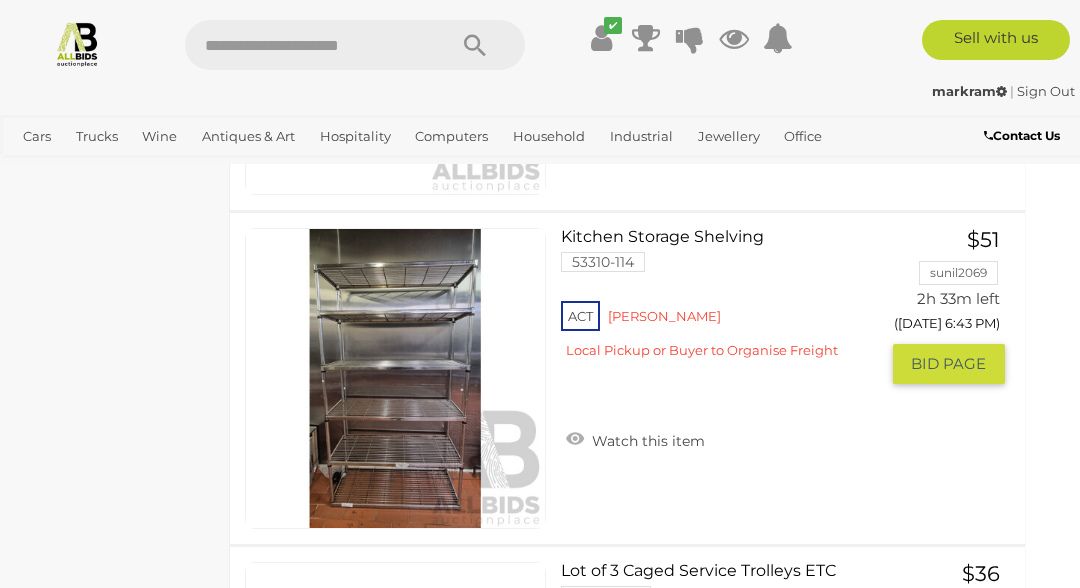 click at bounding box center [395, 378] 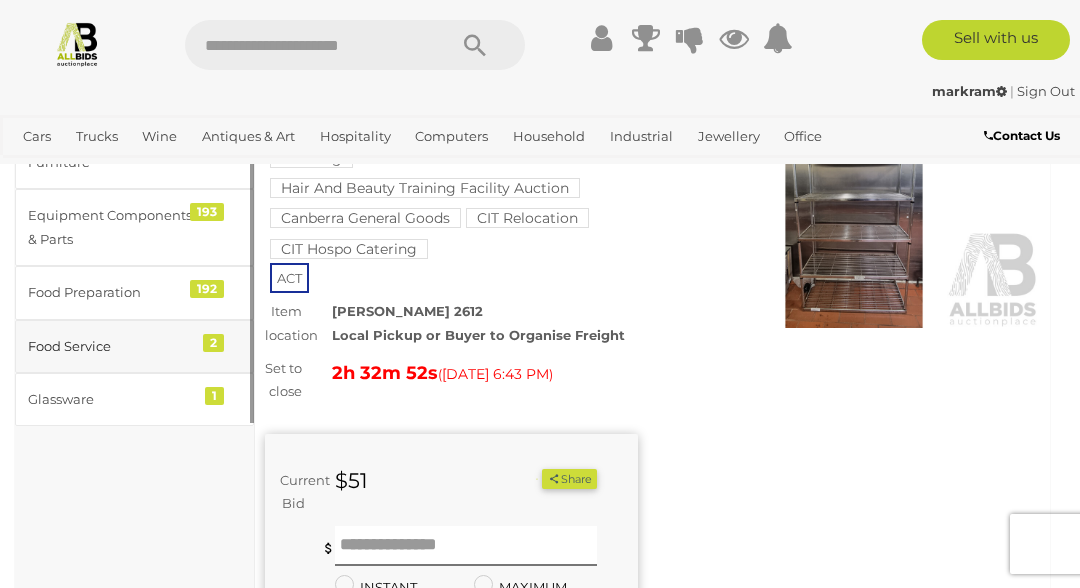 scroll, scrollTop: 164, scrollLeft: 0, axis: vertical 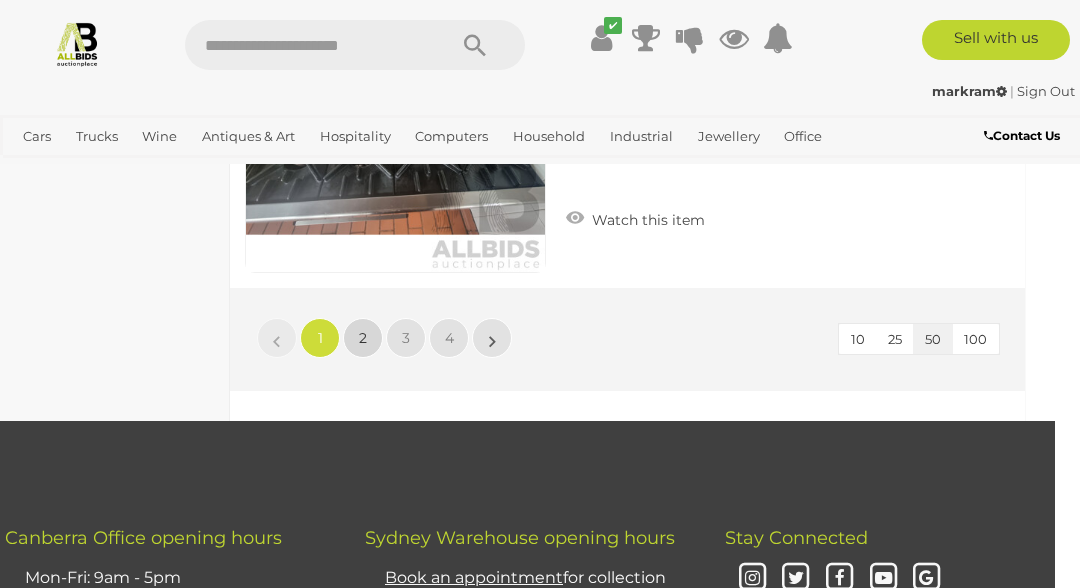 click on "2" at bounding box center [363, 338] 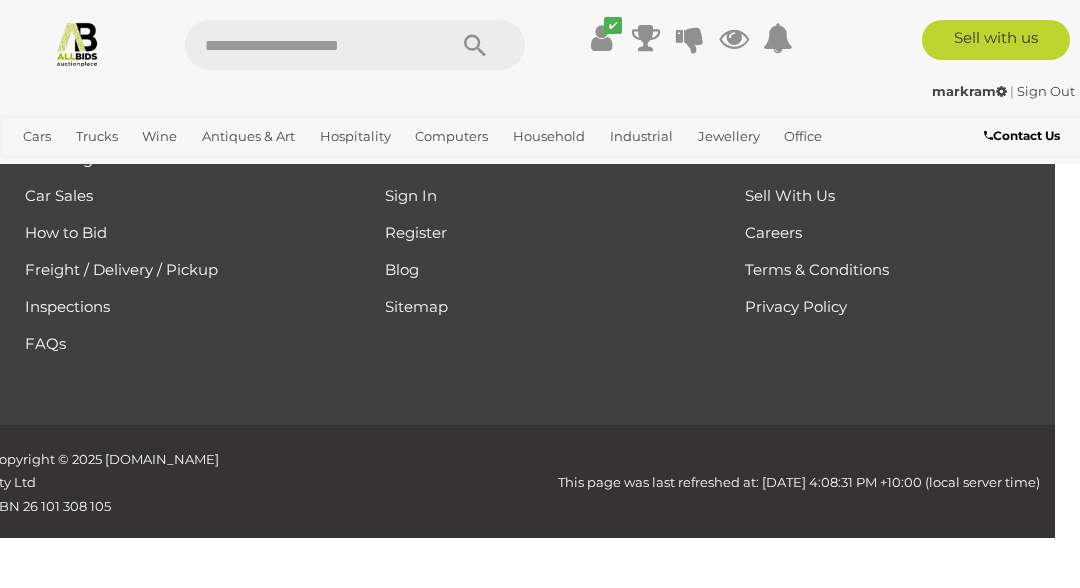 scroll, scrollTop: 104, scrollLeft: 0, axis: vertical 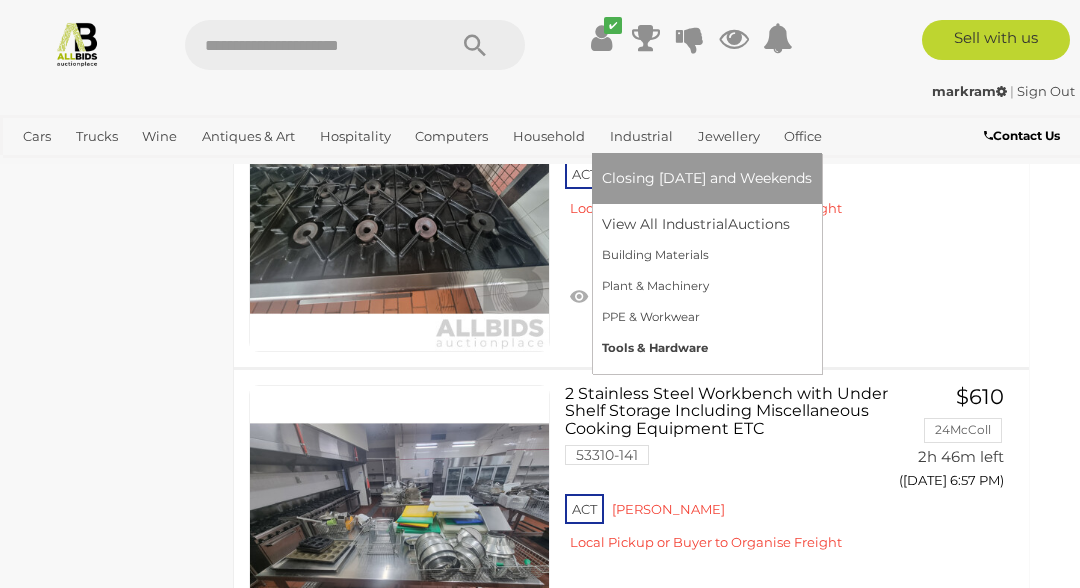click on "Tools & Hardware" at bounding box center (707, 348) 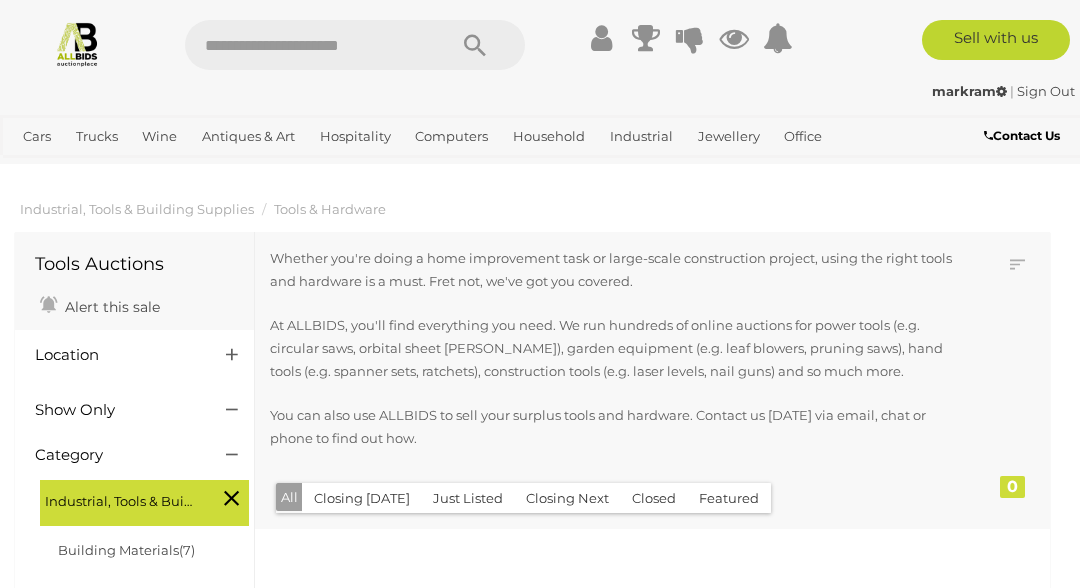 scroll, scrollTop: 0, scrollLeft: 0, axis: both 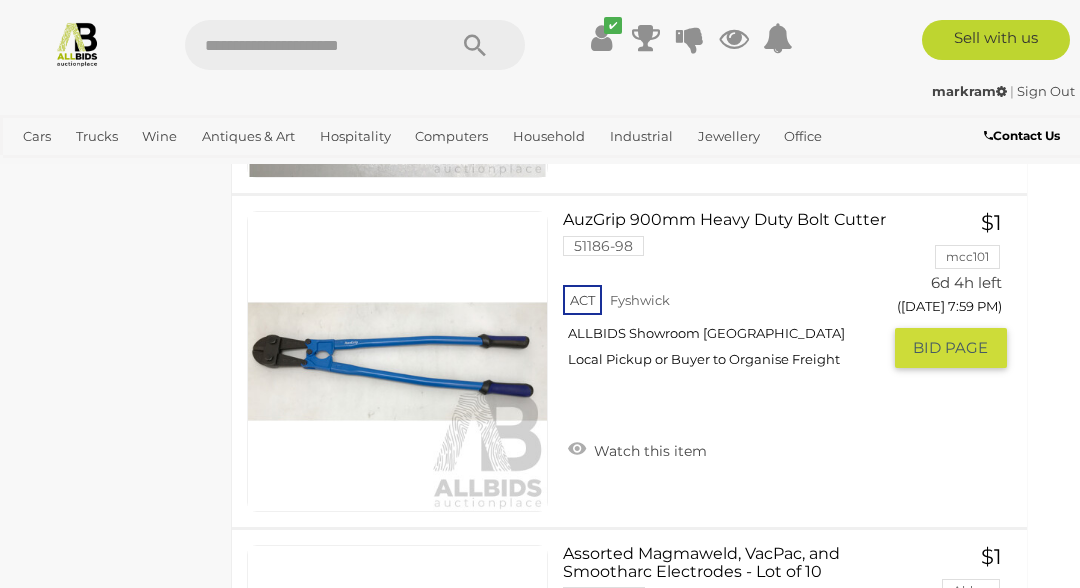 click on "AuzGrip 900mm Heavy Duty Bolt Cutter
51186-98
ACT
Fyshwick ALLBIDS Showroom Fyshwick Watch this item" at bounding box center (728, 342) 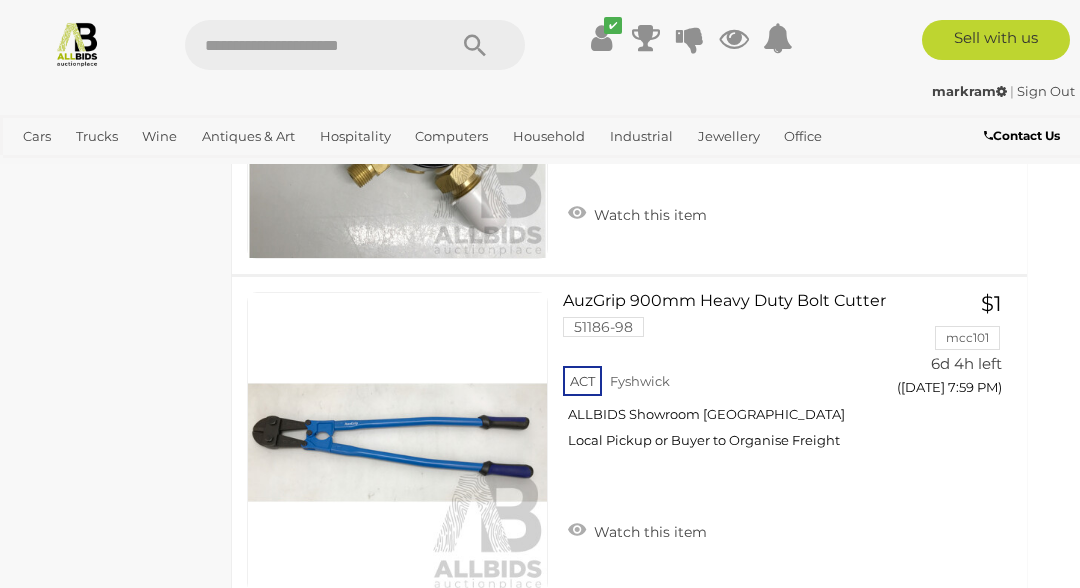 scroll, scrollTop: 12988, scrollLeft: 23, axis: both 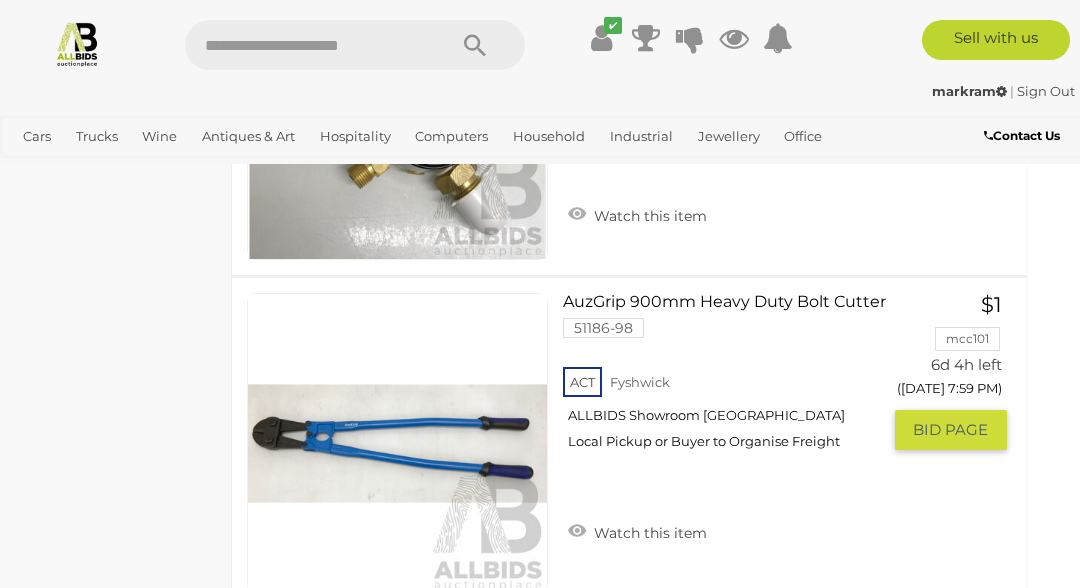click on "AuzGrip 900mm Heavy Duty Bolt Cutter
51186-98
ACT
Fyshwick ALLBIDS Showroom Fyshwick" at bounding box center (728, 379) 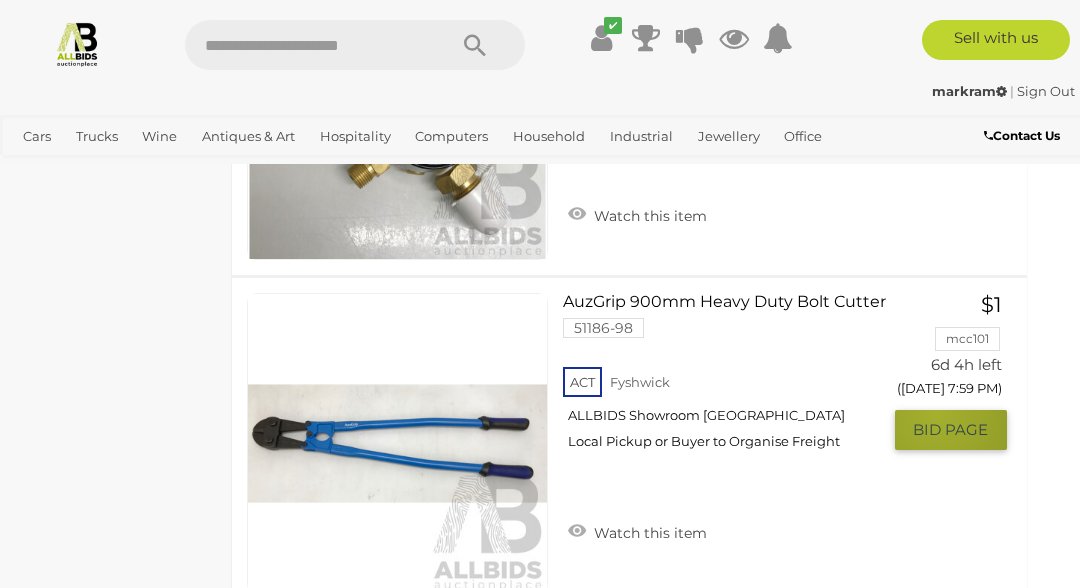 click on "GO TO  BID PAGE" at bounding box center [951, 430] 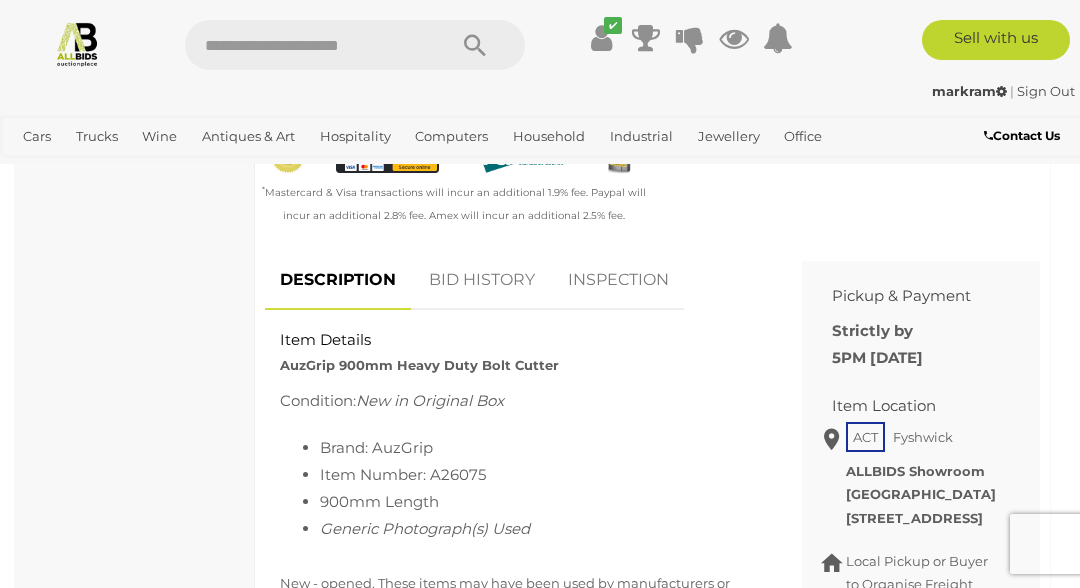 scroll, scrollTop: 705, scrollLeft: 0, axis: vertical 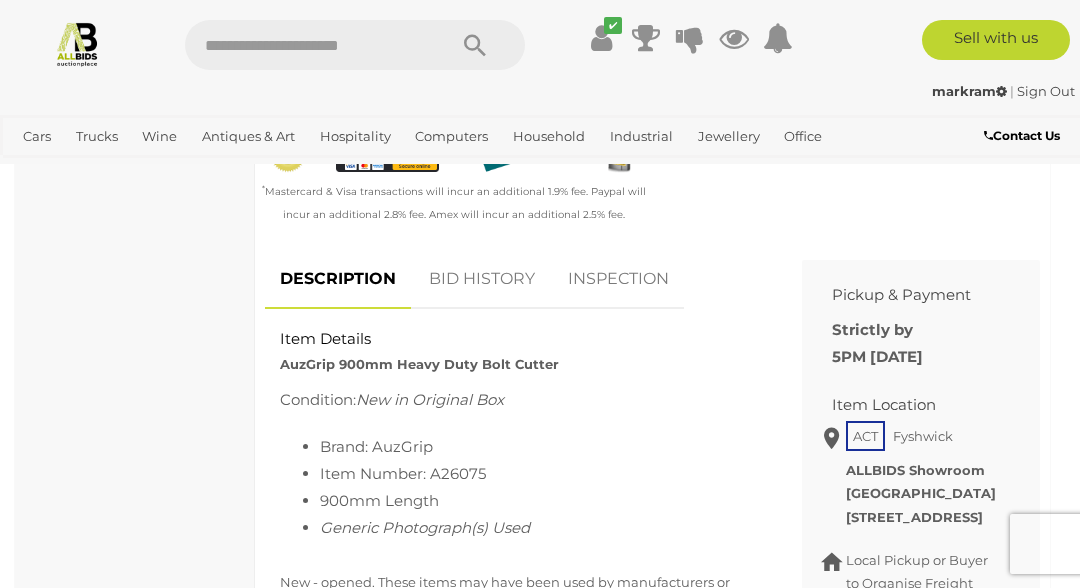 click on "Local Pickup or Buyer to Organise Freight
ALLBIDS Showroom Fyshwick
7 WILUNA ST FYSHWICK ACT 2609" at bounding box center (920, 494) 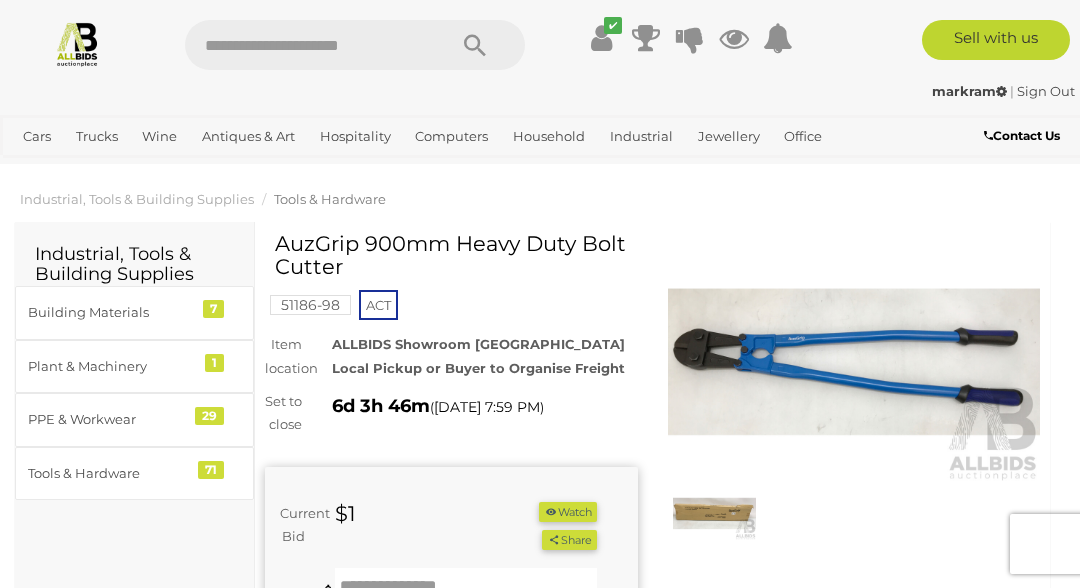 scroll, scrollTop: 9, scrollLeft: 0, axis: vertical 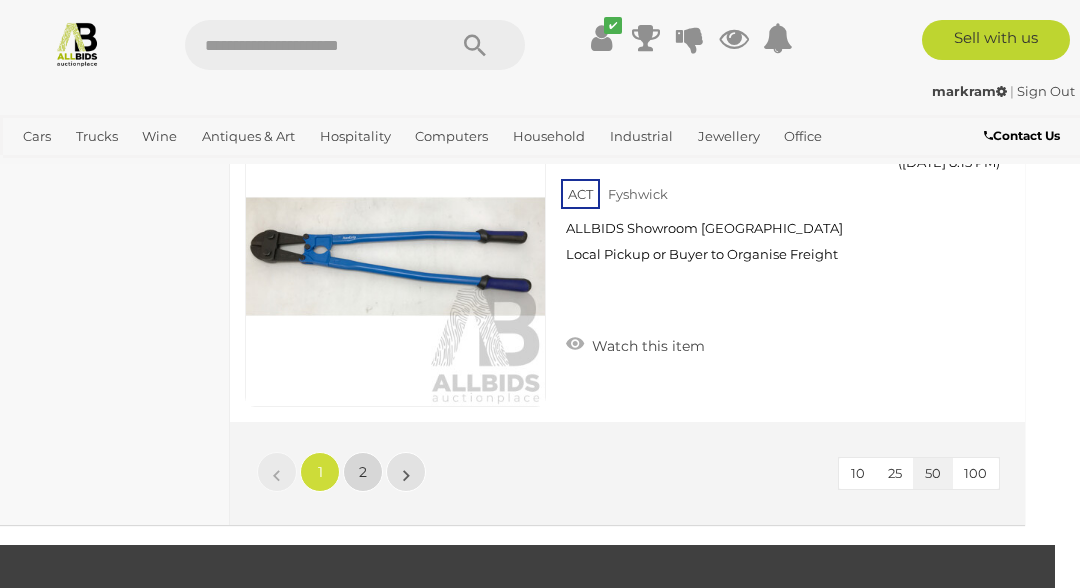 click on "2" at bounding box center [363, 472] 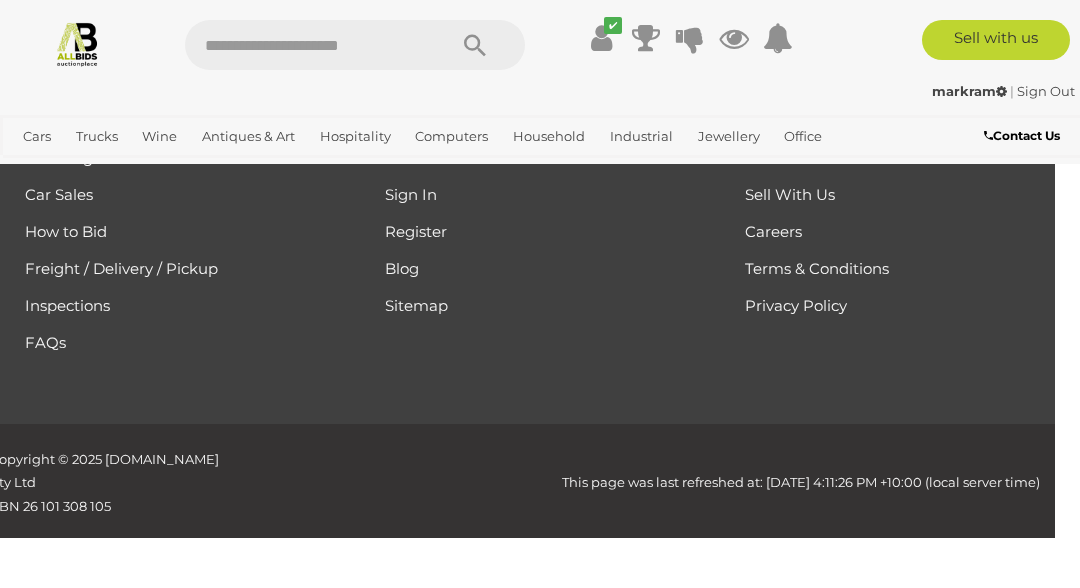 scroll, scrollTop: 361, scrollLeft: 0, axis: vertical 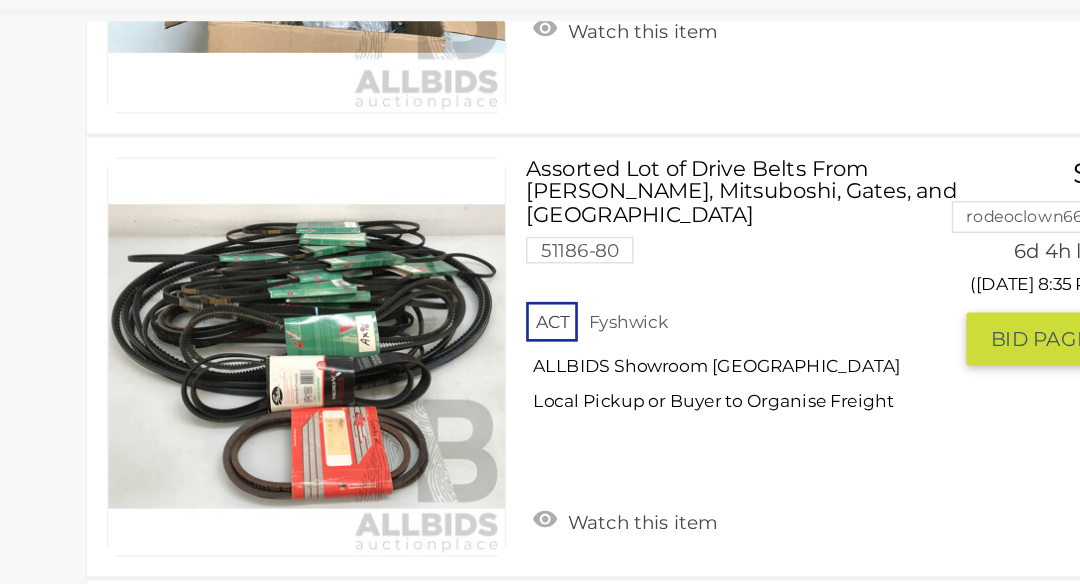 click at bounding box center (395, 417) 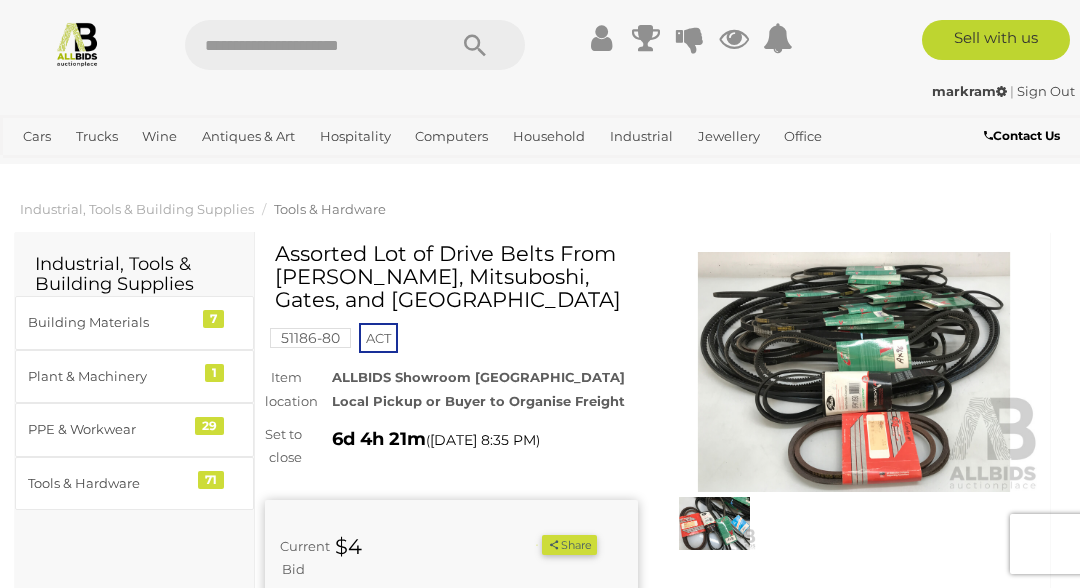 scroll, scrollTop: 0, scrollLeft: 0, axis: both 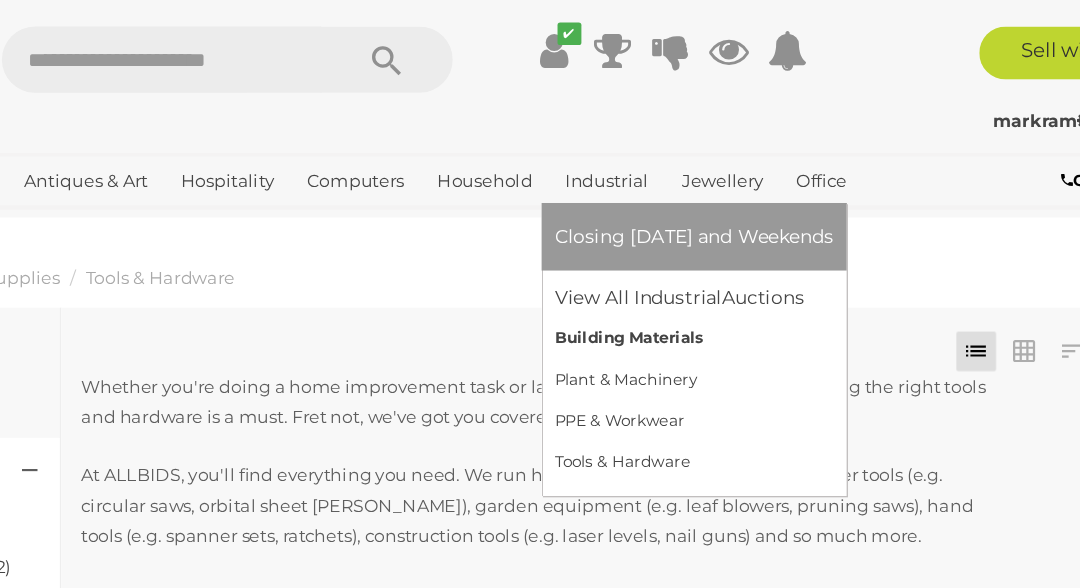 click on "Building Materials" at bounding box center (707, 255) 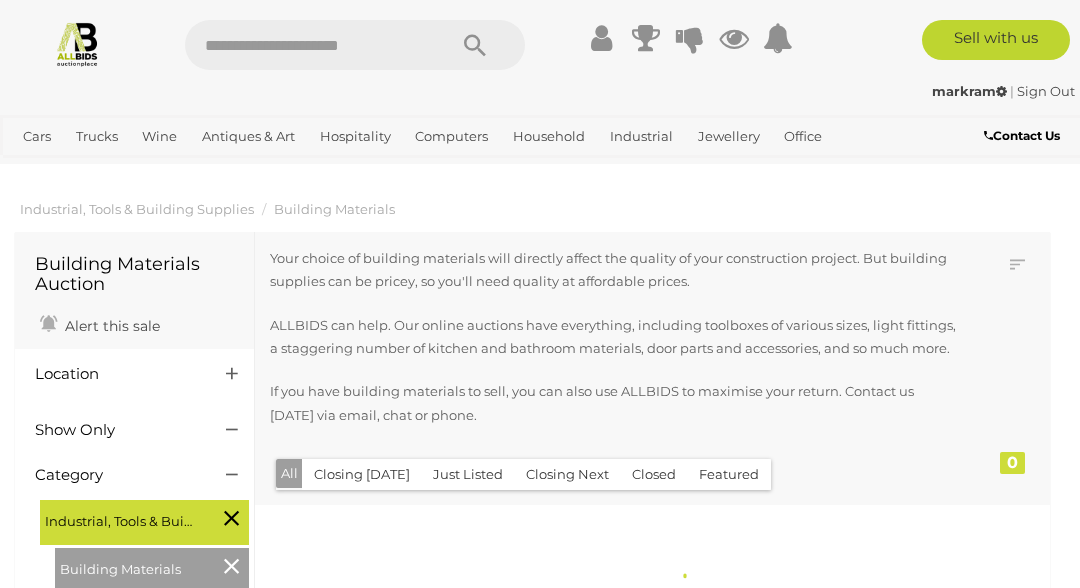 scroll, scrollTop: 0, scrollLeft: 0, axis: both 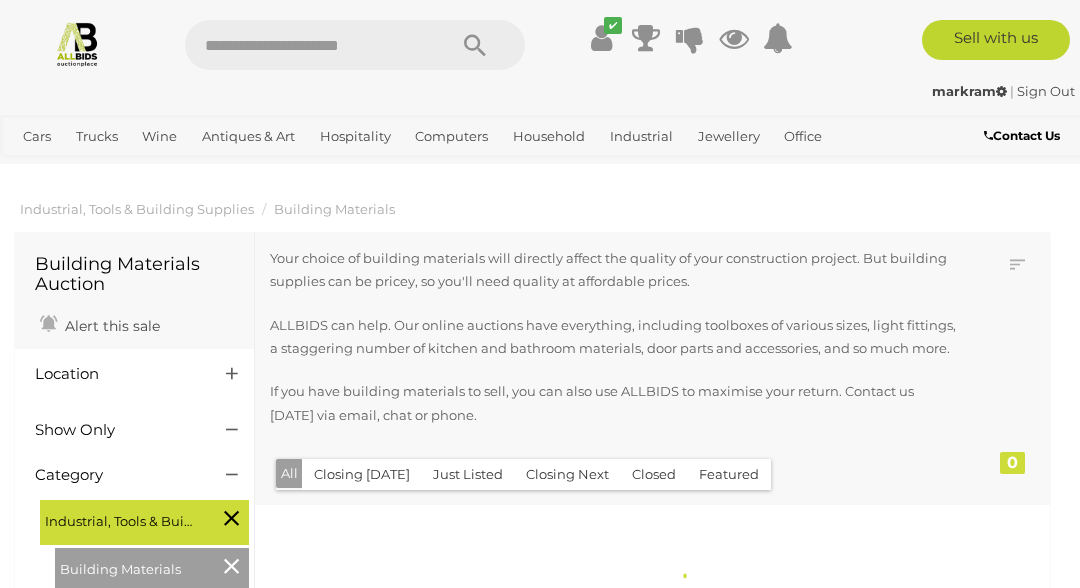 click on "Your choice of building materials will directly affect the quality of your construction project. But building supplies can be pricey, so you'll need quality at affordable prices. ALLBIDS can help. Our online auctions have everything, including toolboxes of various sizes, light fittings, a staggering number of kitchen and bathroom materials, door parts and accessories, and so much more. If you have building materials to sell, you can also use ALLBIDS to maximise your return. Contact us today via email, chat or phone." at bounding box center (620, 349) 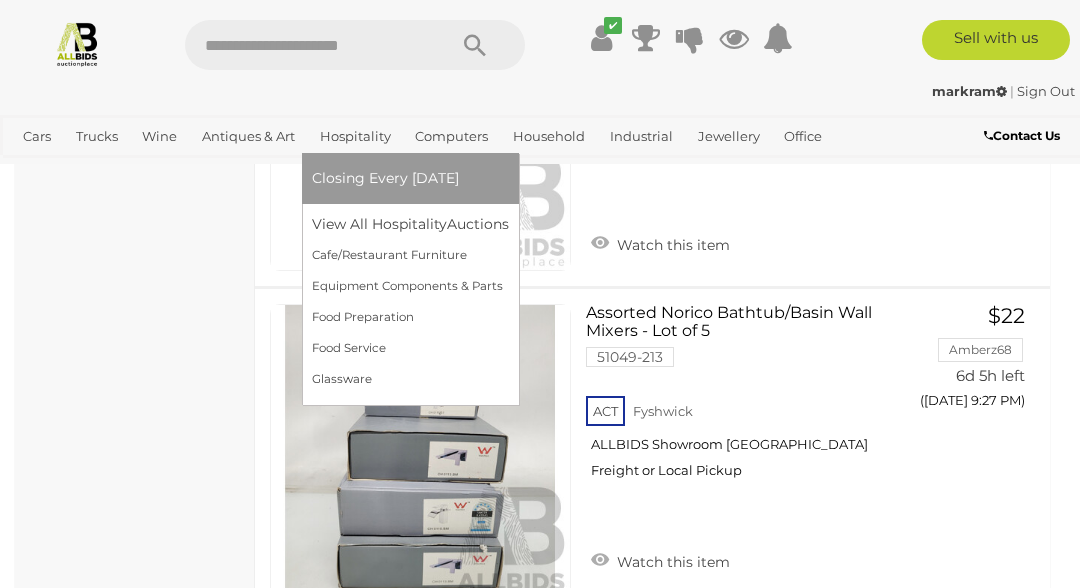 scroll, scrollTop: 1922, scrollLeft: 0, axis: vertical 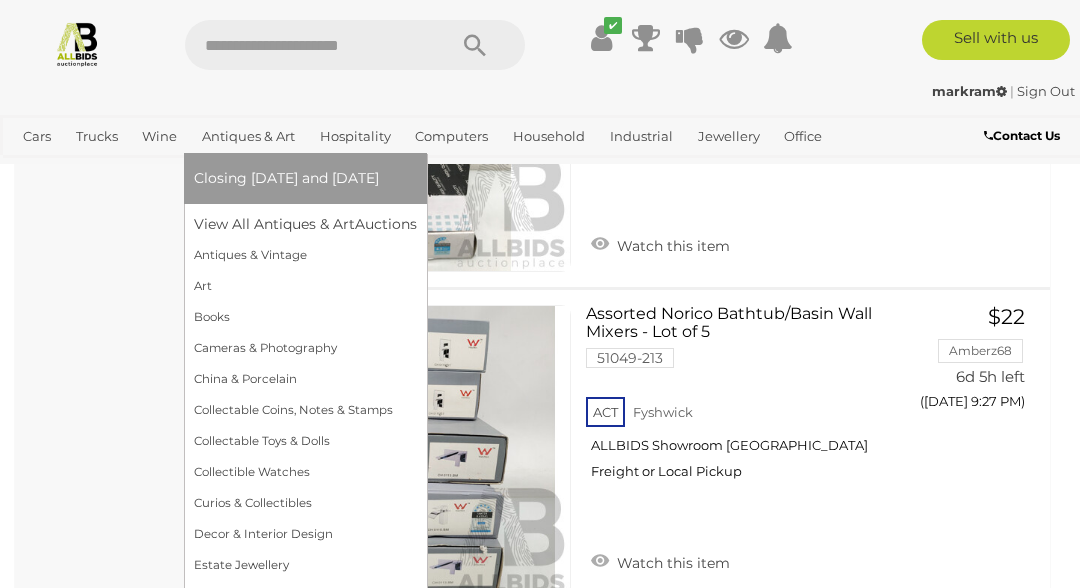click on "Antiques & Art" at bounding box center (248, 136) 